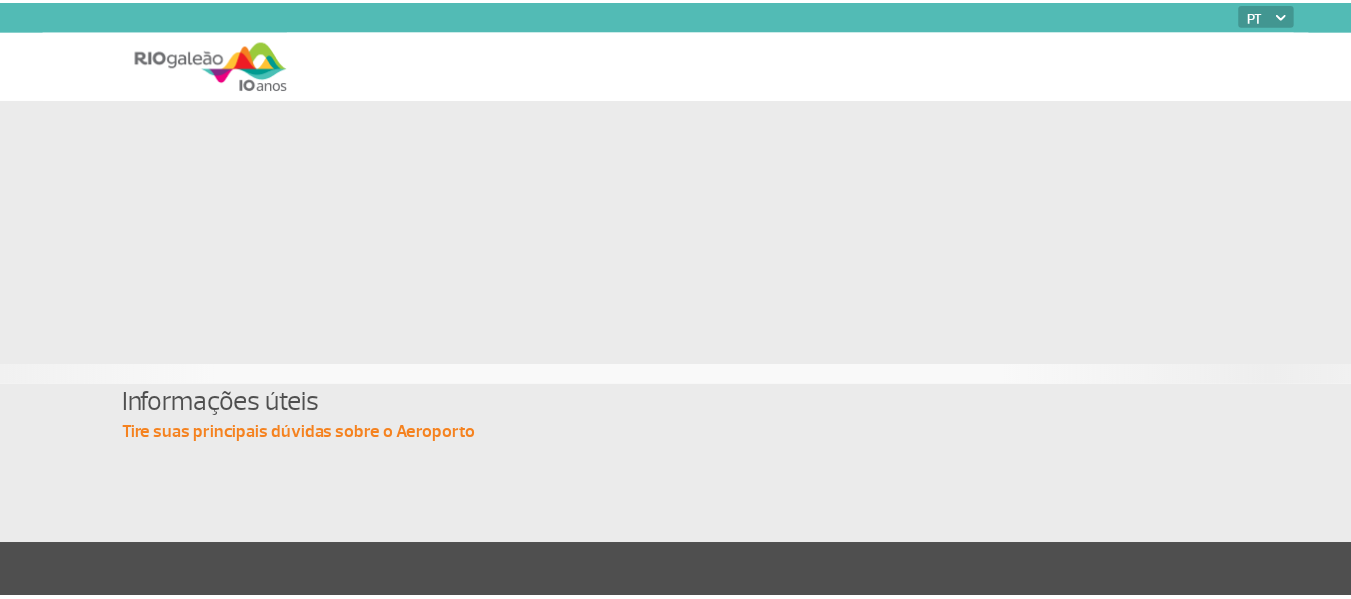 scroll, scrollTop: 0, scrollLeft: 0, axis: both 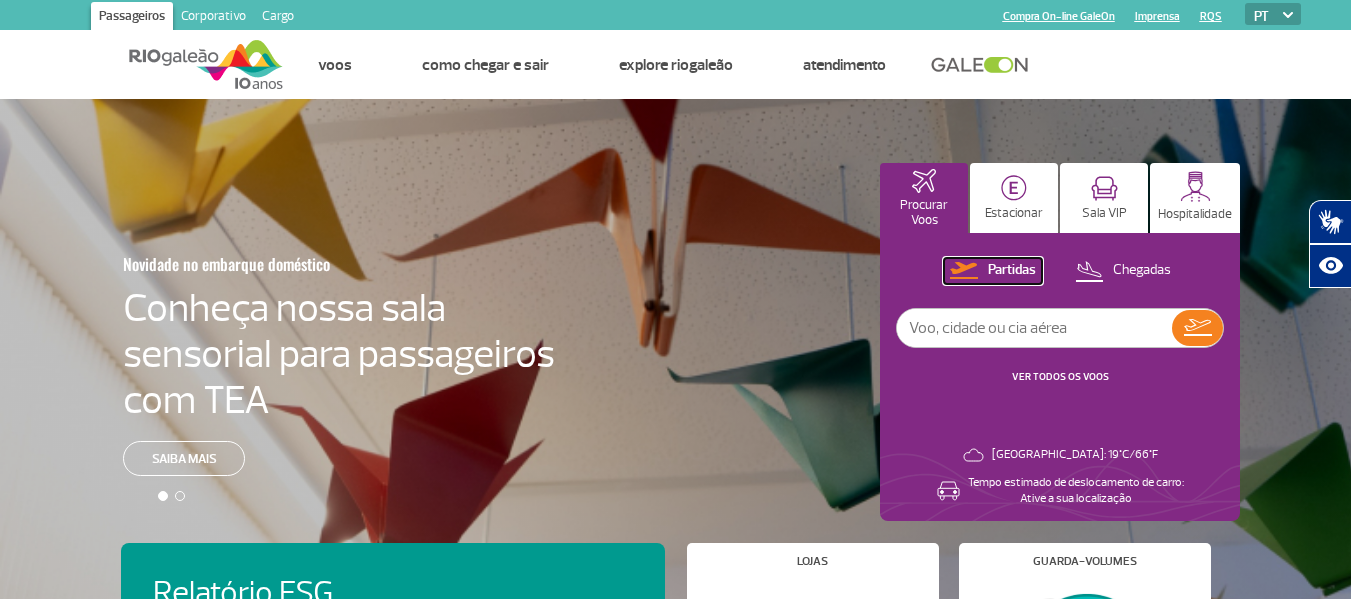 click on "Partidas" at bounding box center [1012, 270] 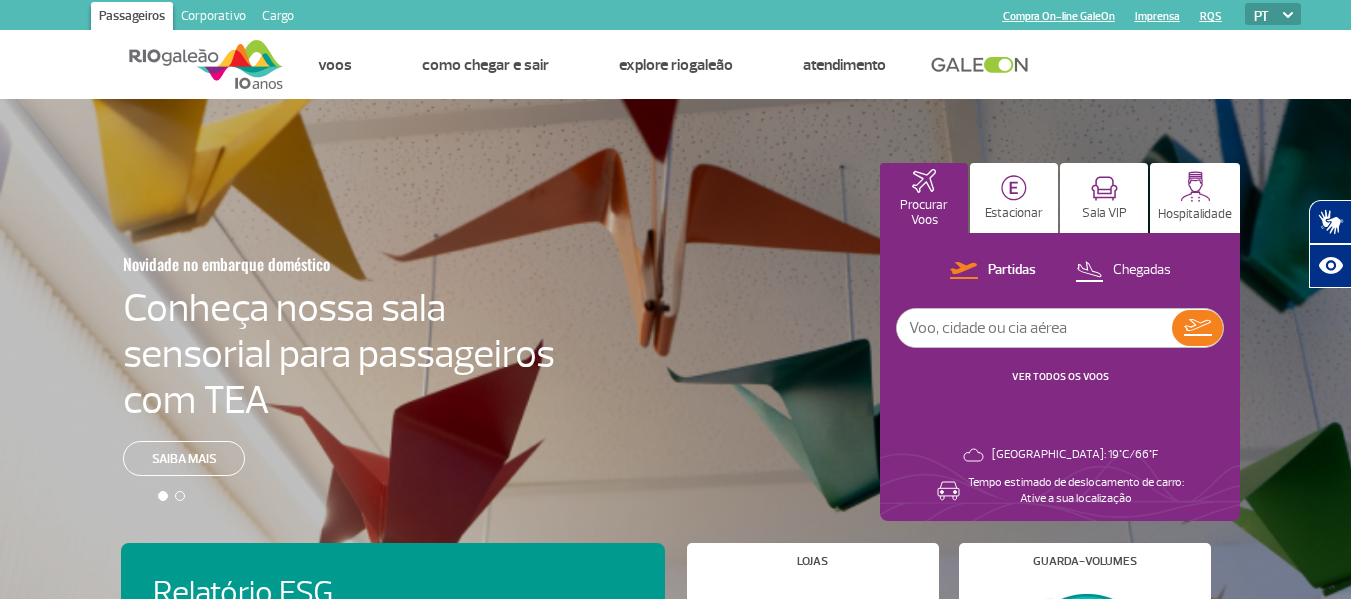 click on "VER TODOS OS VOOS" at bounding box center (1060, 376) 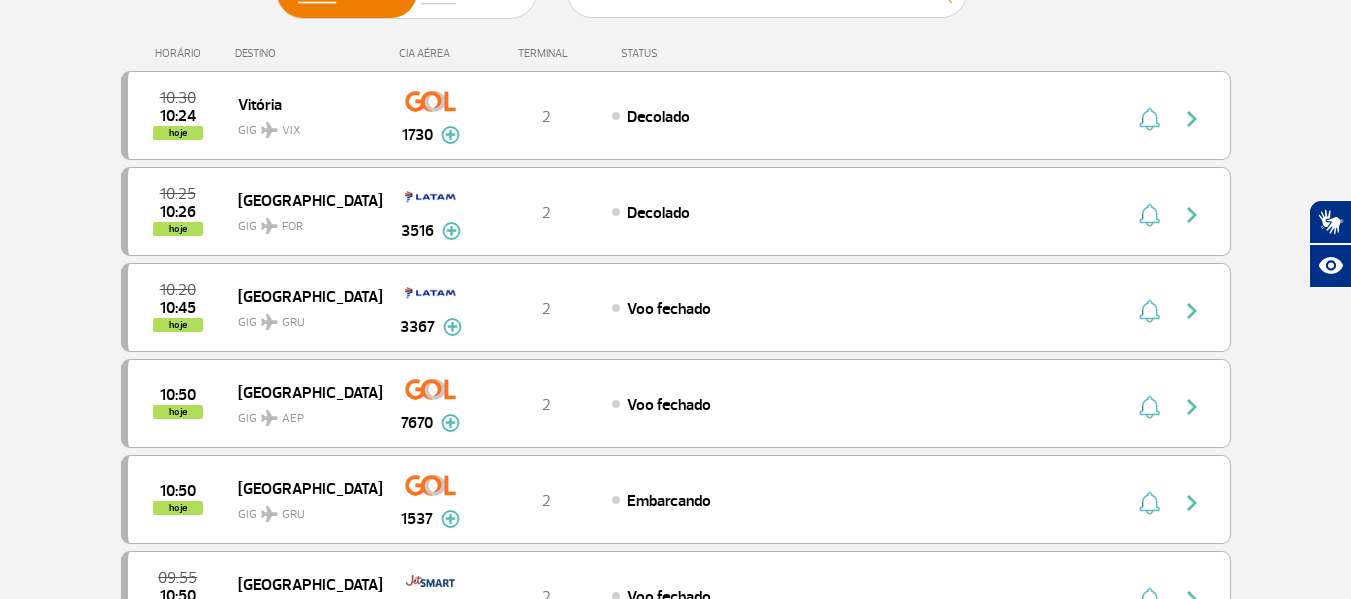 scroll, scrollTop: 0, scrollLeft: 0, axis: both 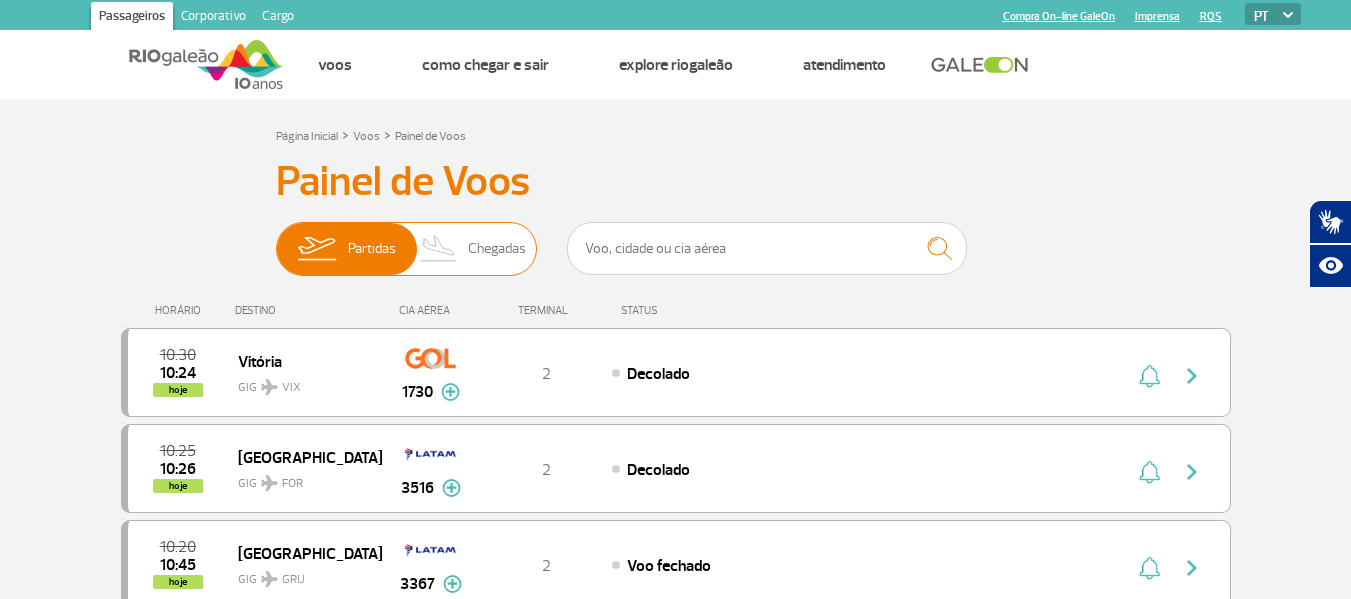 click on "Chegadas" at bounding box center (497, 249) 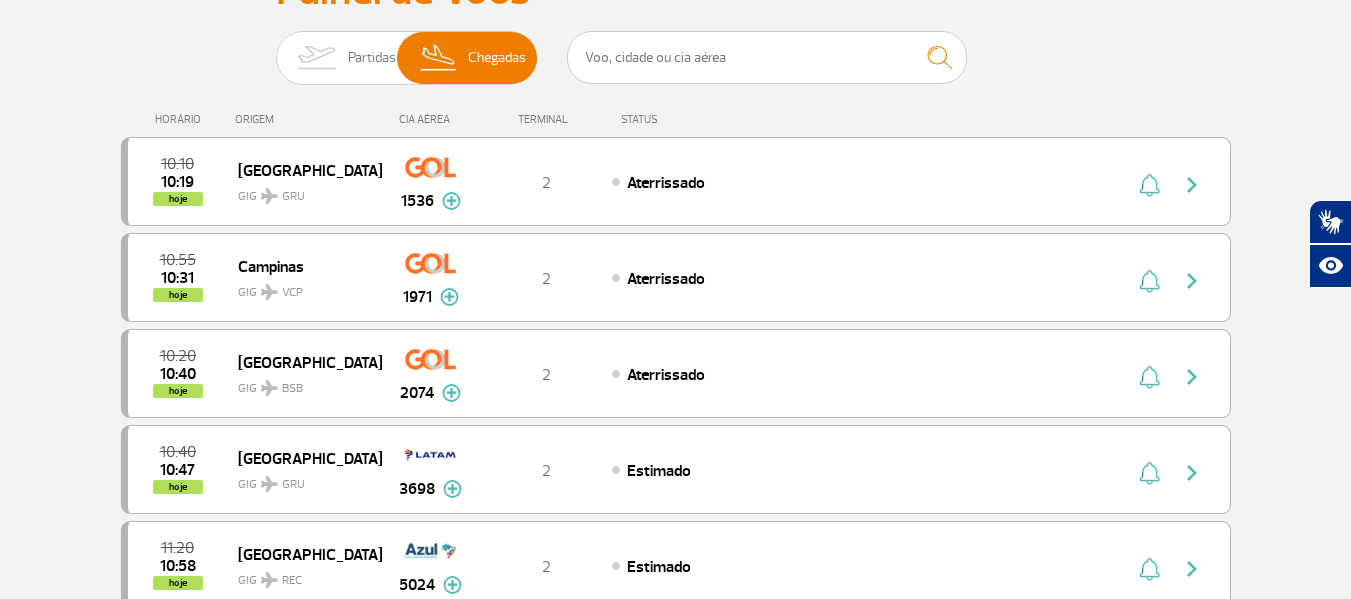 scroll, scrollTop: 0, scrollLeft: 0, axis: both 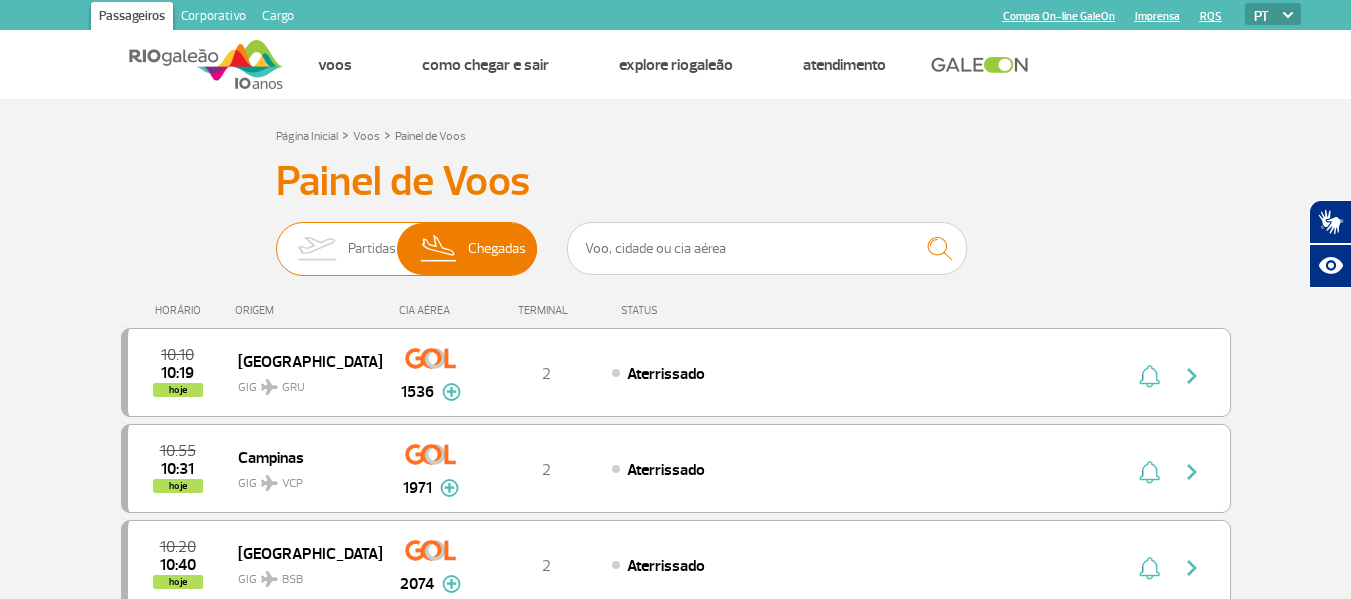 click on "Partidas" at bounding box center (372, 249) 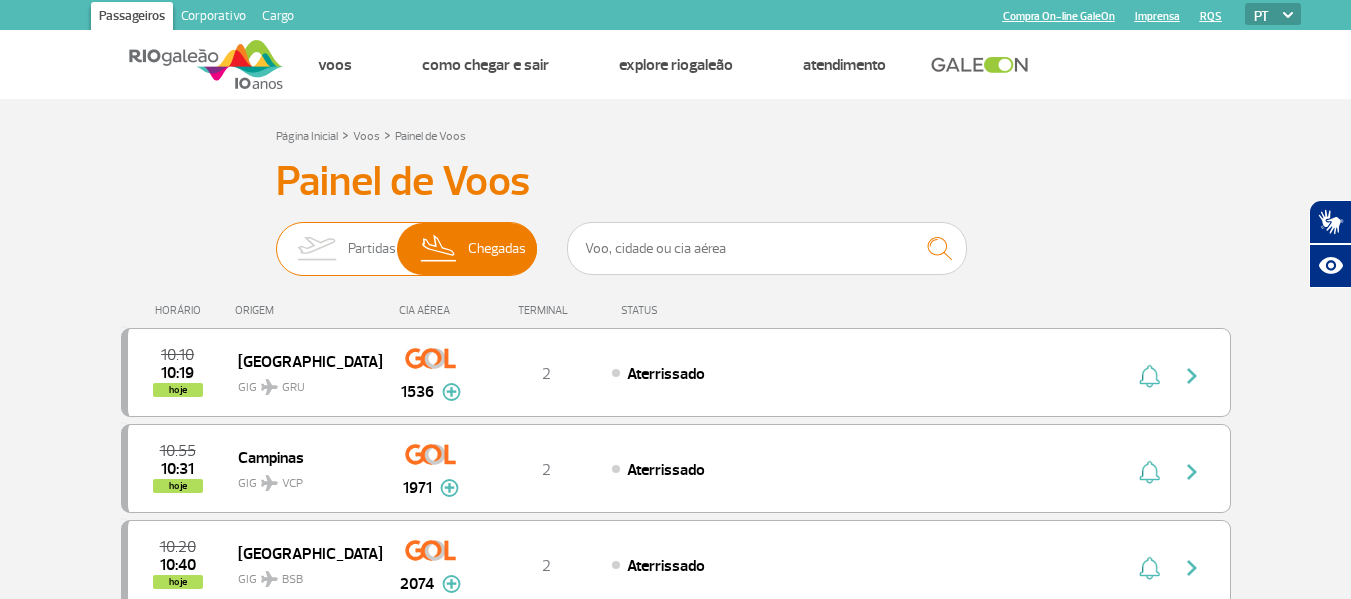 click on "Partidas   Chegadas" at bounding box center (276, 239) 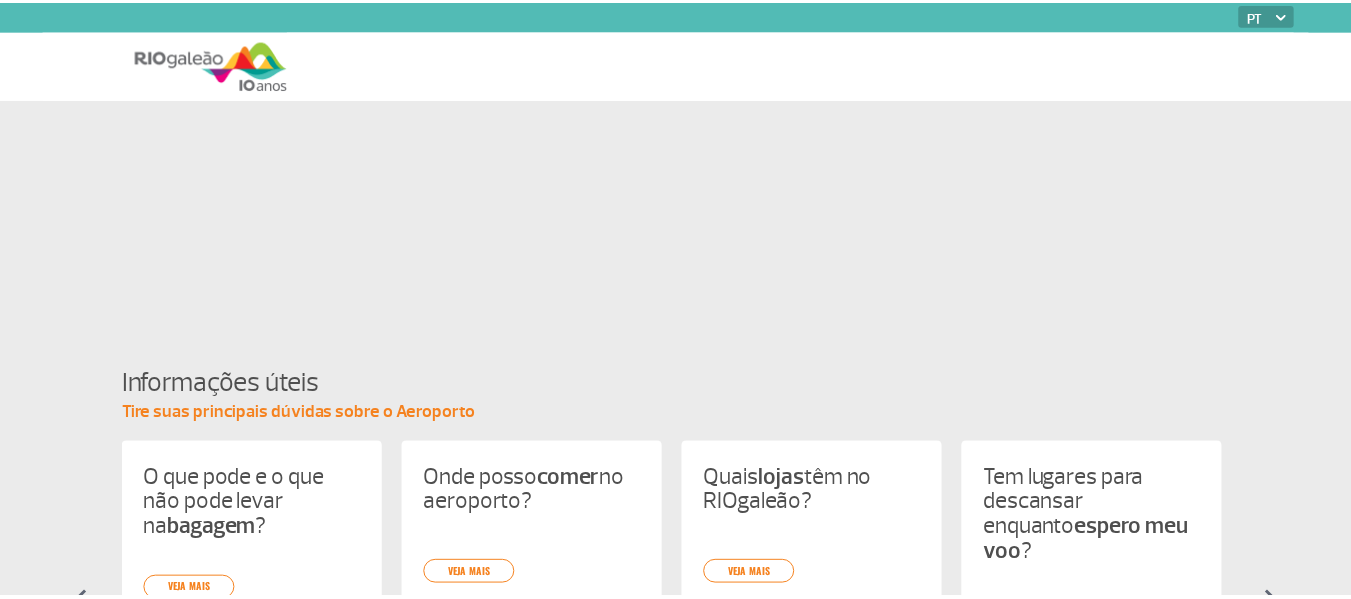 scroll, scrollTop: 0, scrollLeft: 0, axis: both 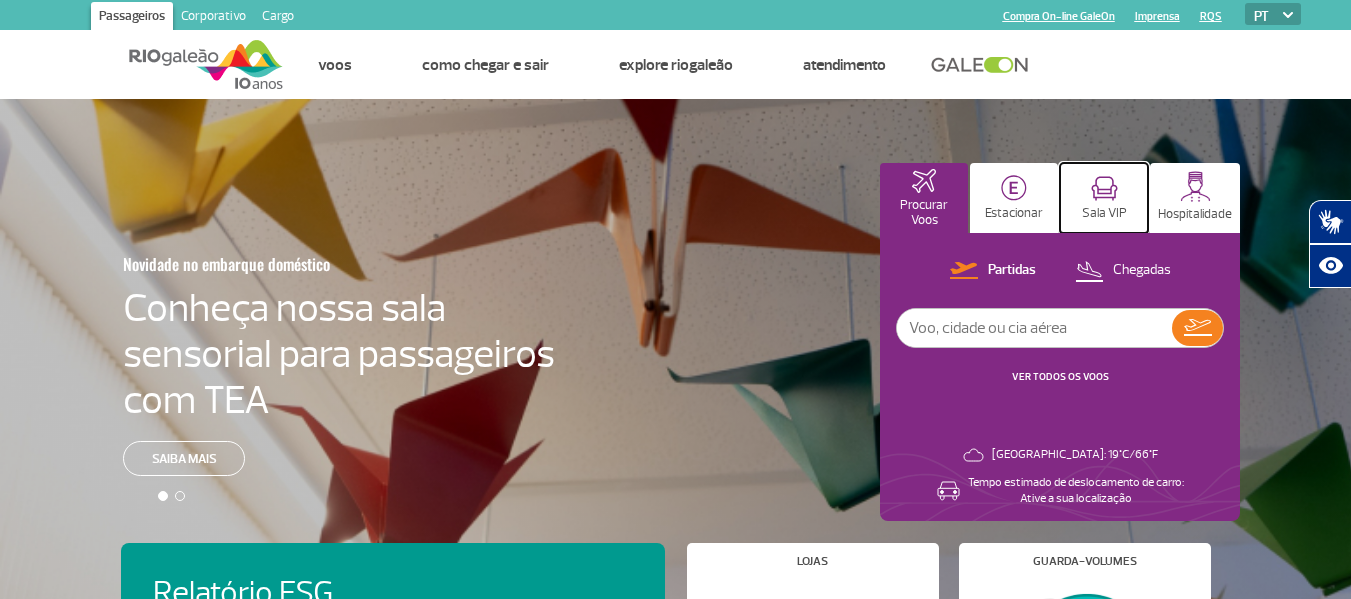 click at bounding box center [1104, 188] 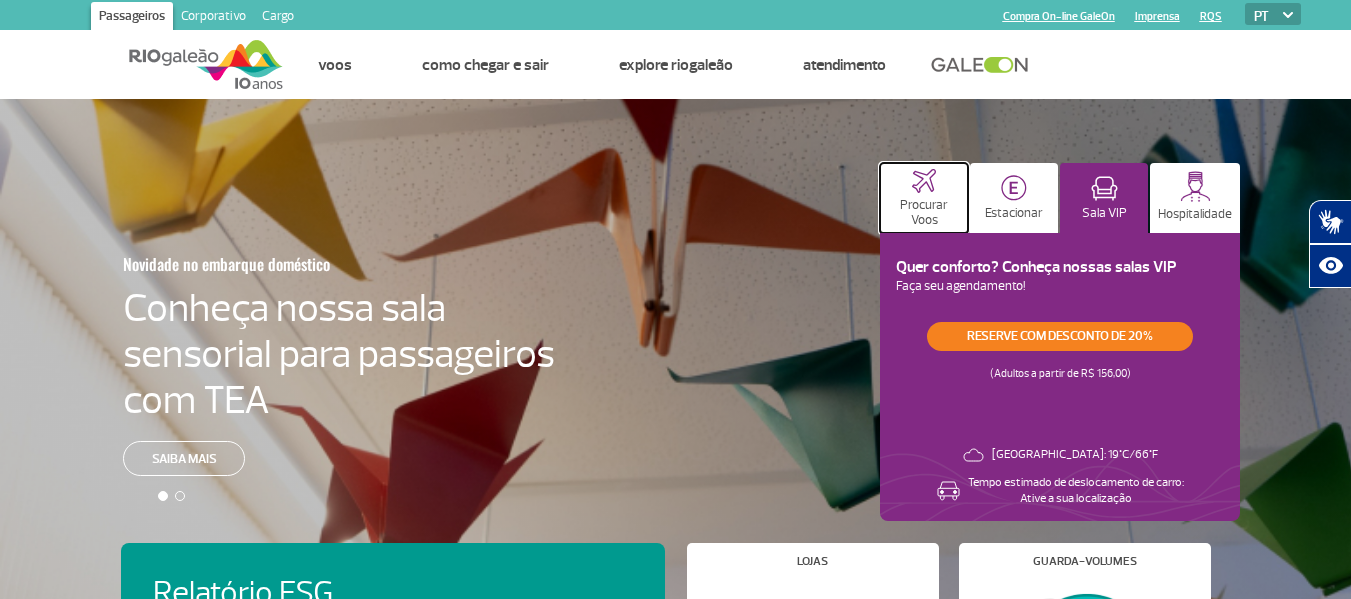 click at bounding box center (924, 181) 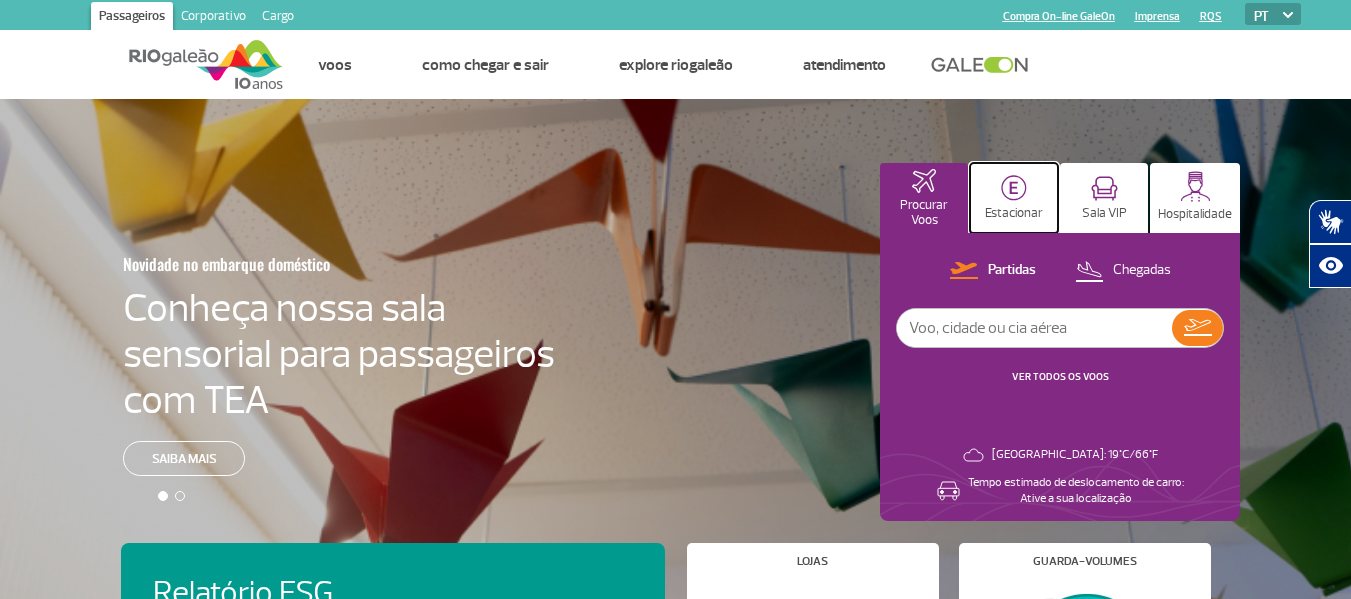 click on "Estacionar" at bounding box center (1014, 198) 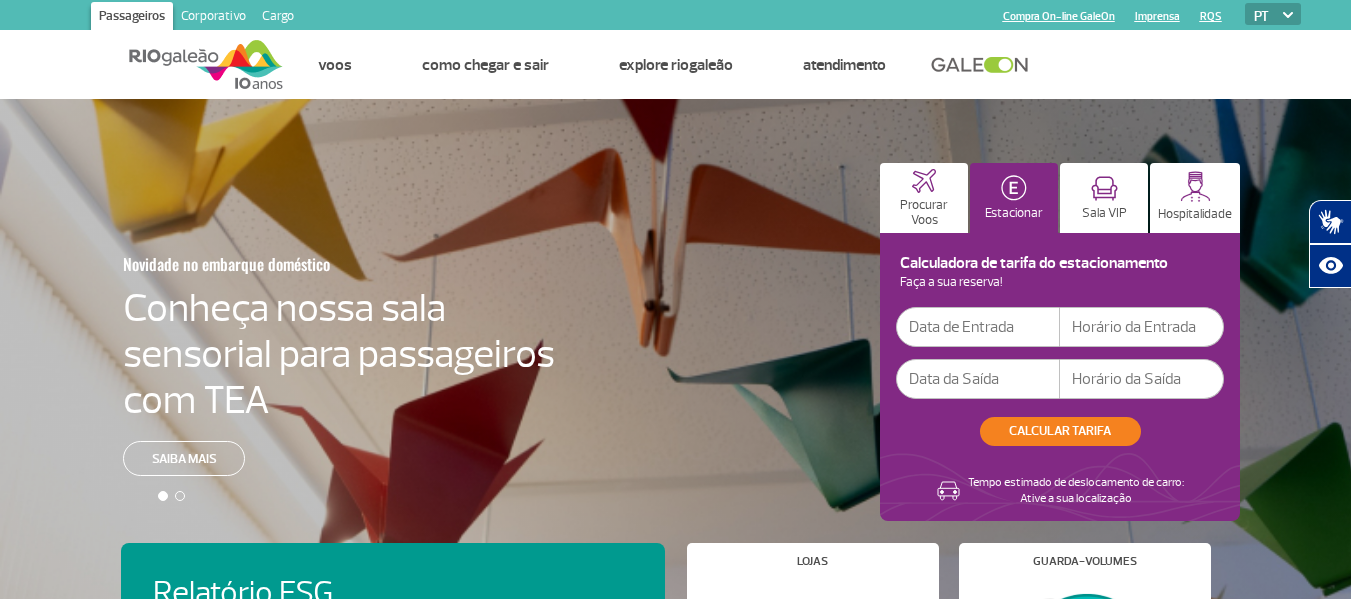 click at bounding box center (978, 327) 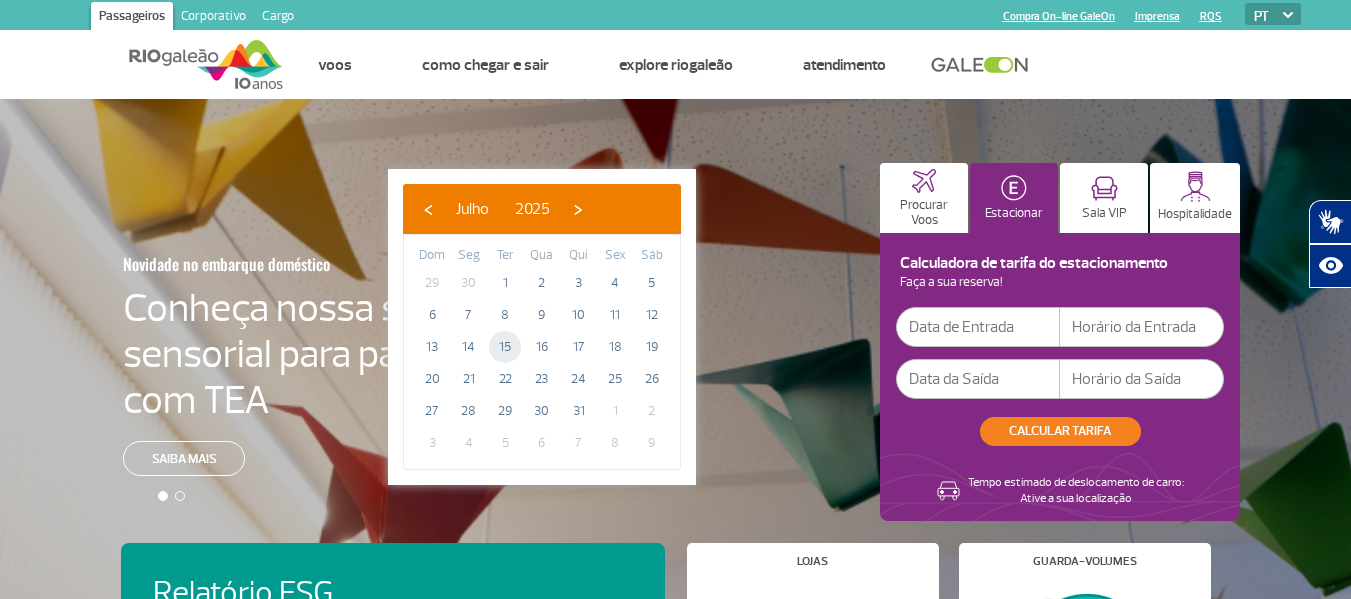 click on "15" 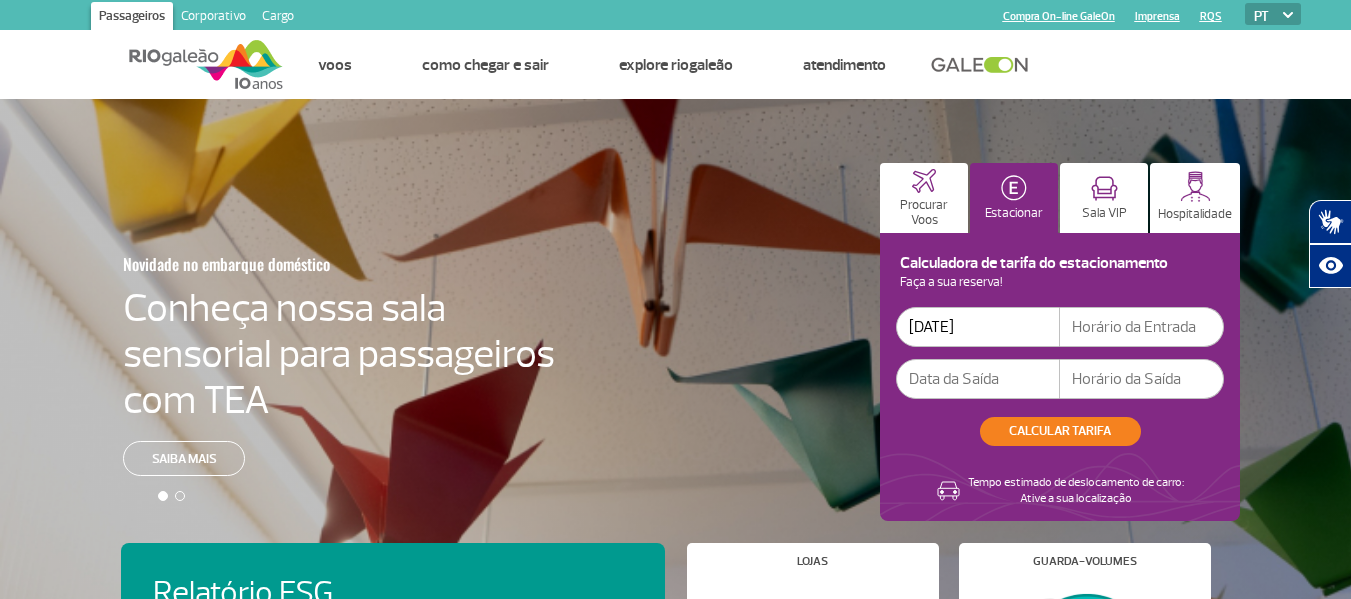 click at bounding box center (1142, 327) 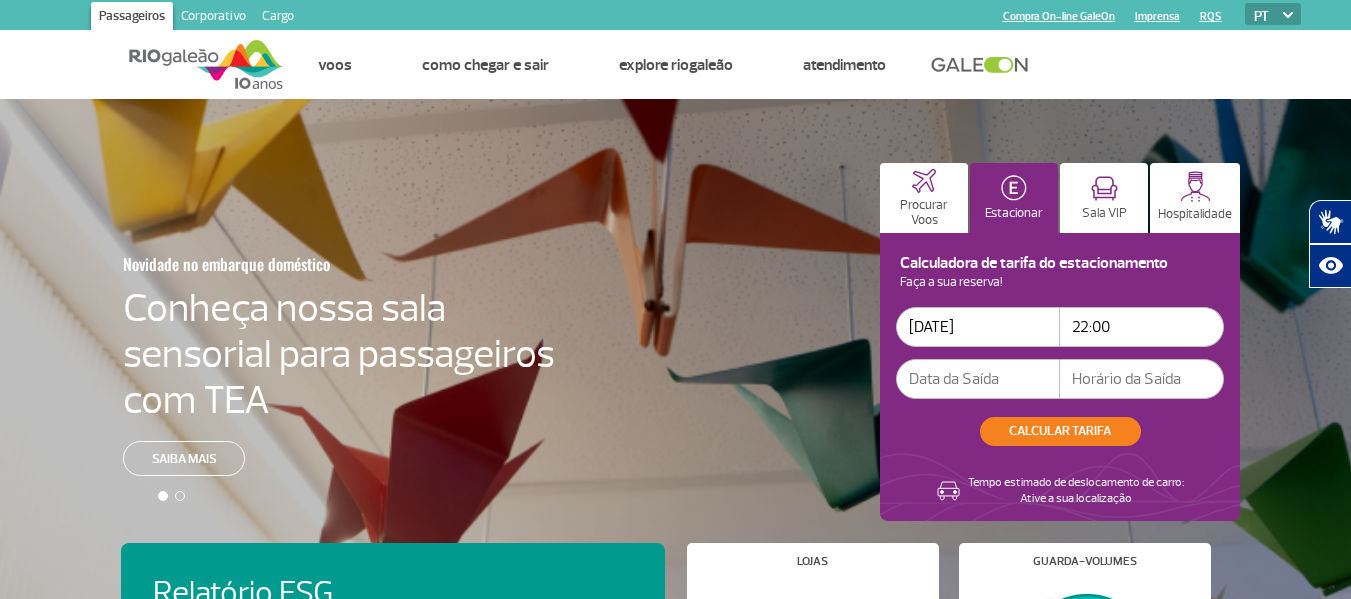 type on "22:00" 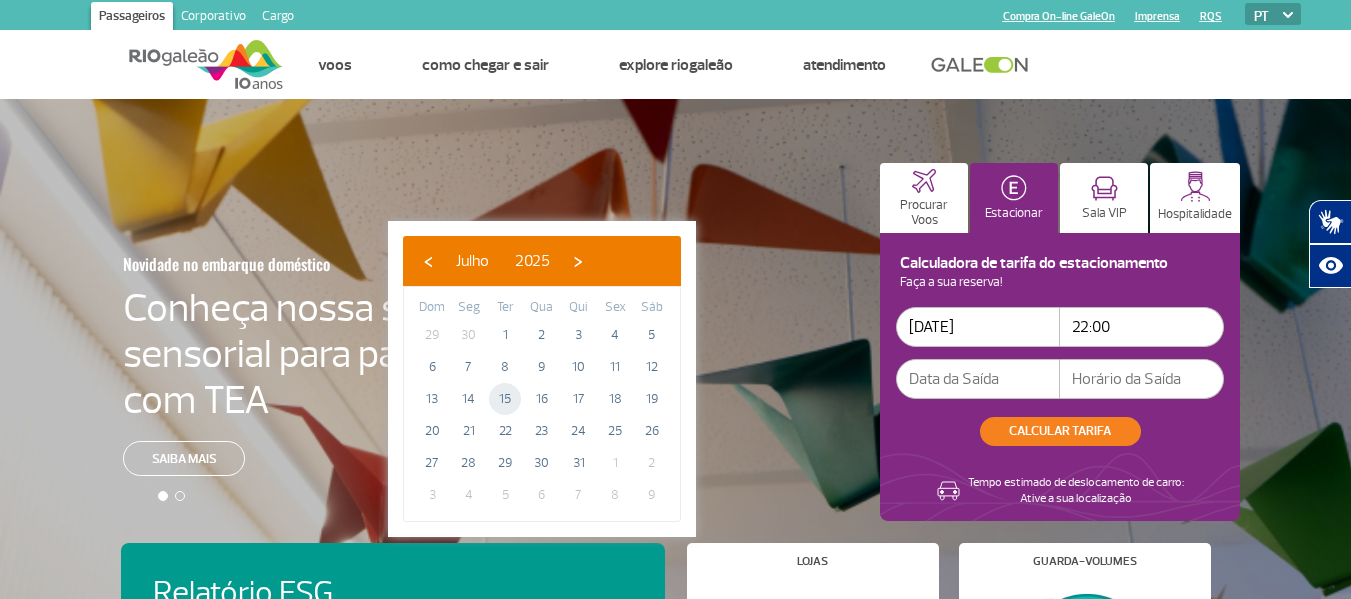 click on "15" 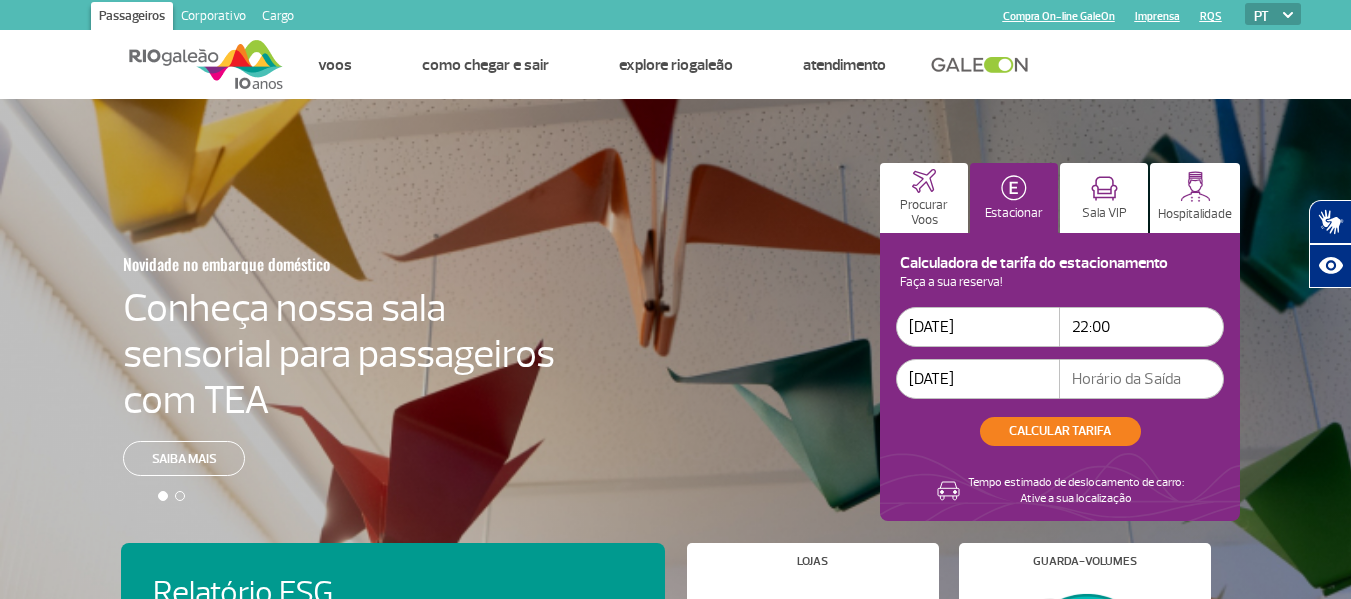 click at bounding box center (1142, 379) 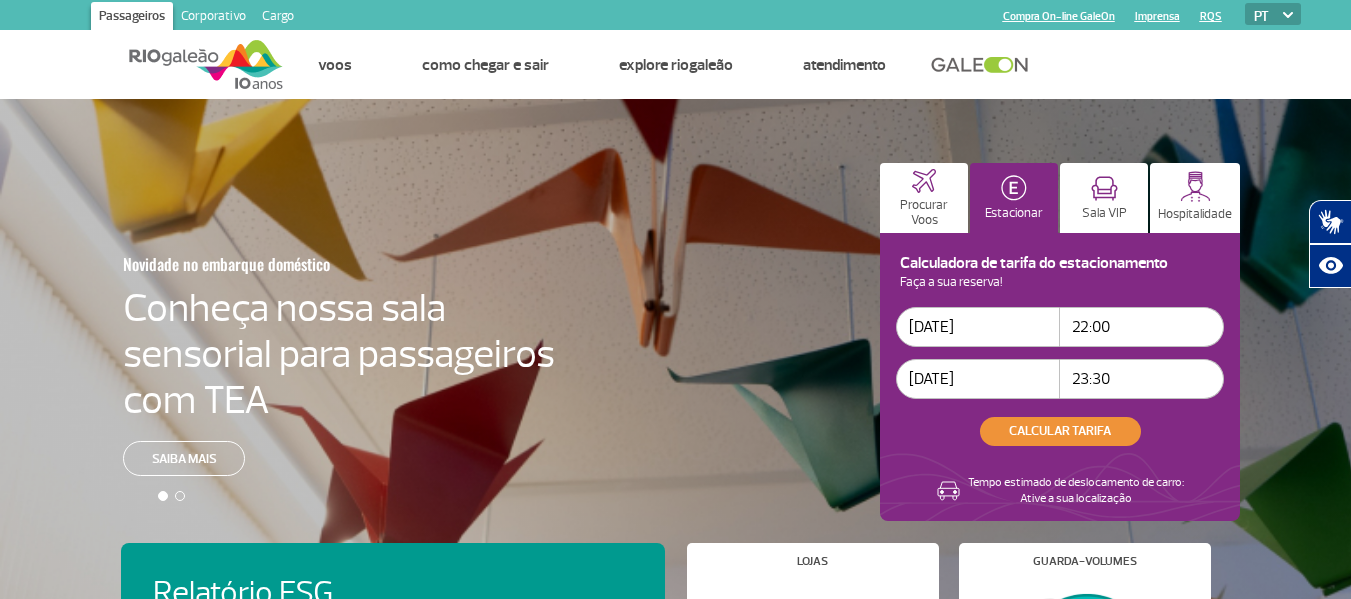 type on "23:30" 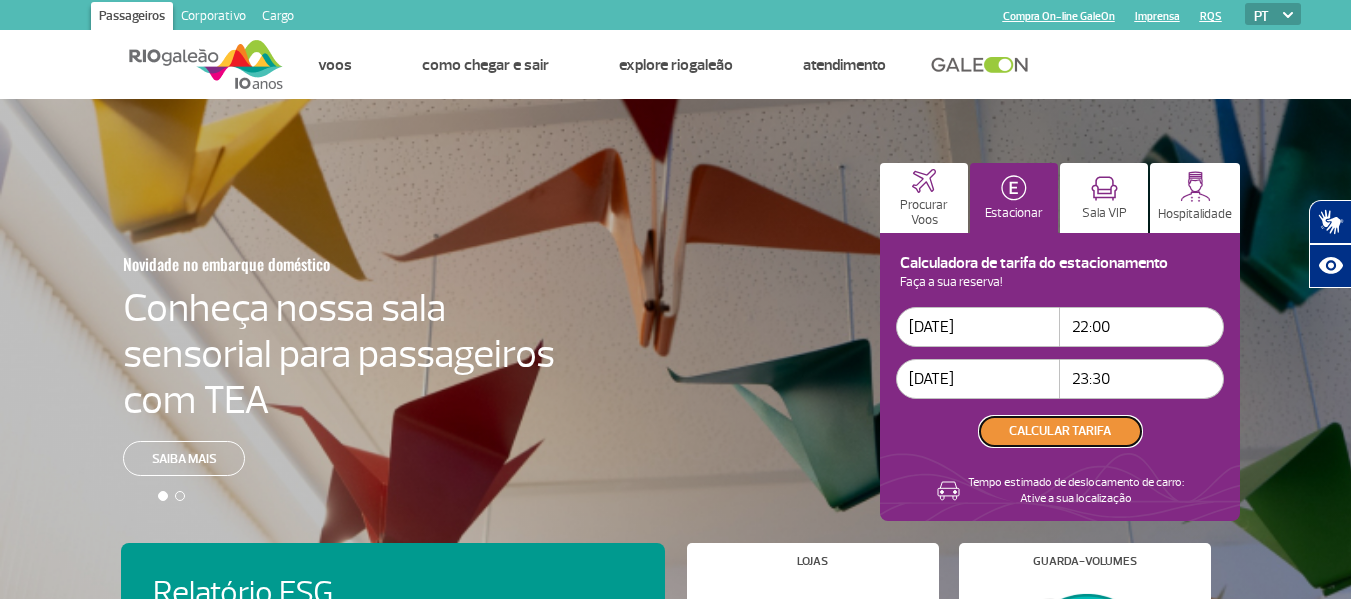click on "CALCULAR TARIFA" 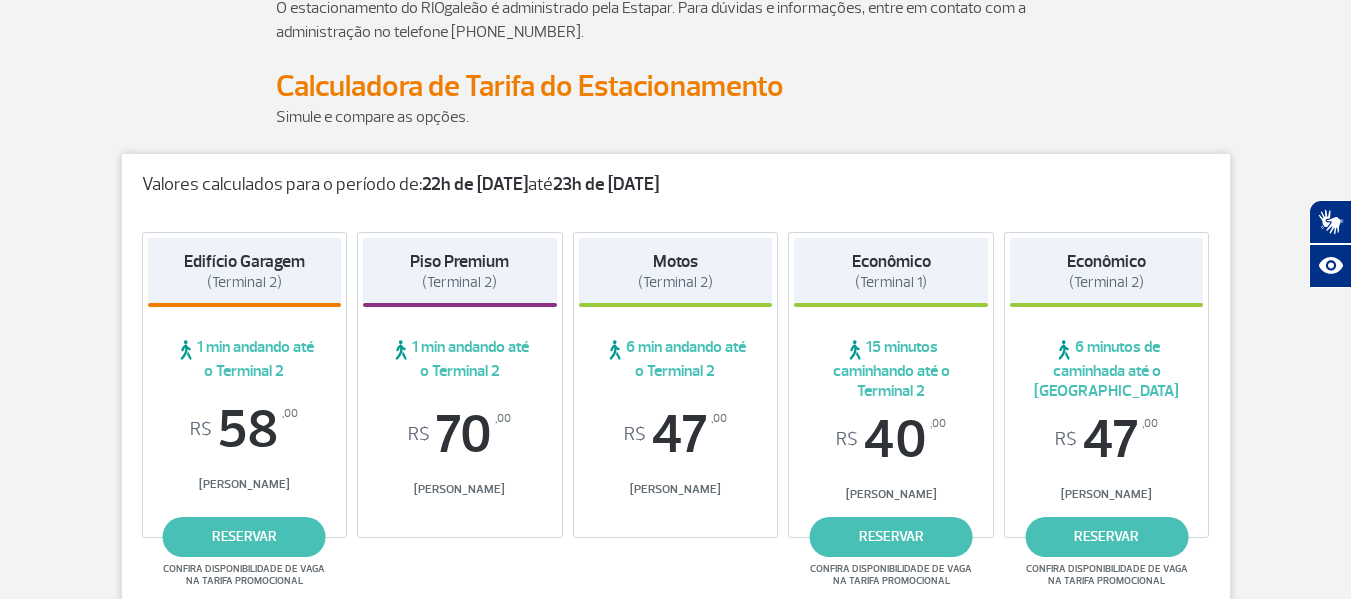 scroll, scrollTop: 0, scrollLeft: 0, axis: both 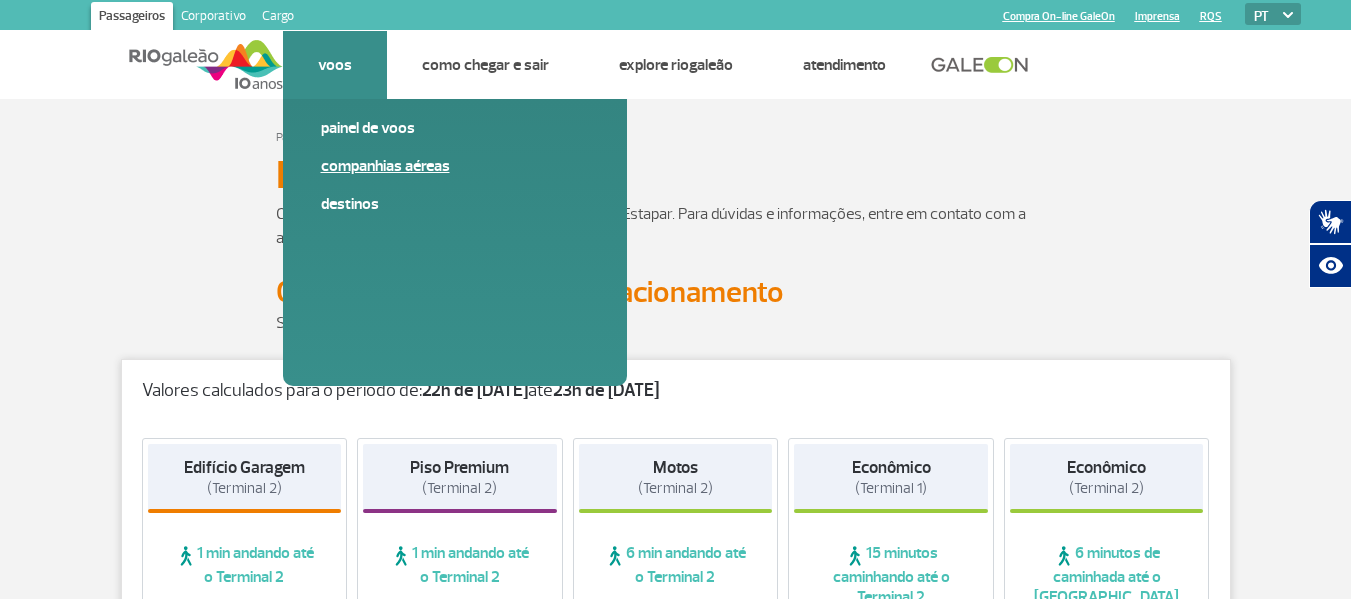 click on "Companhias Aéreas" at bounding box center [455, 166] 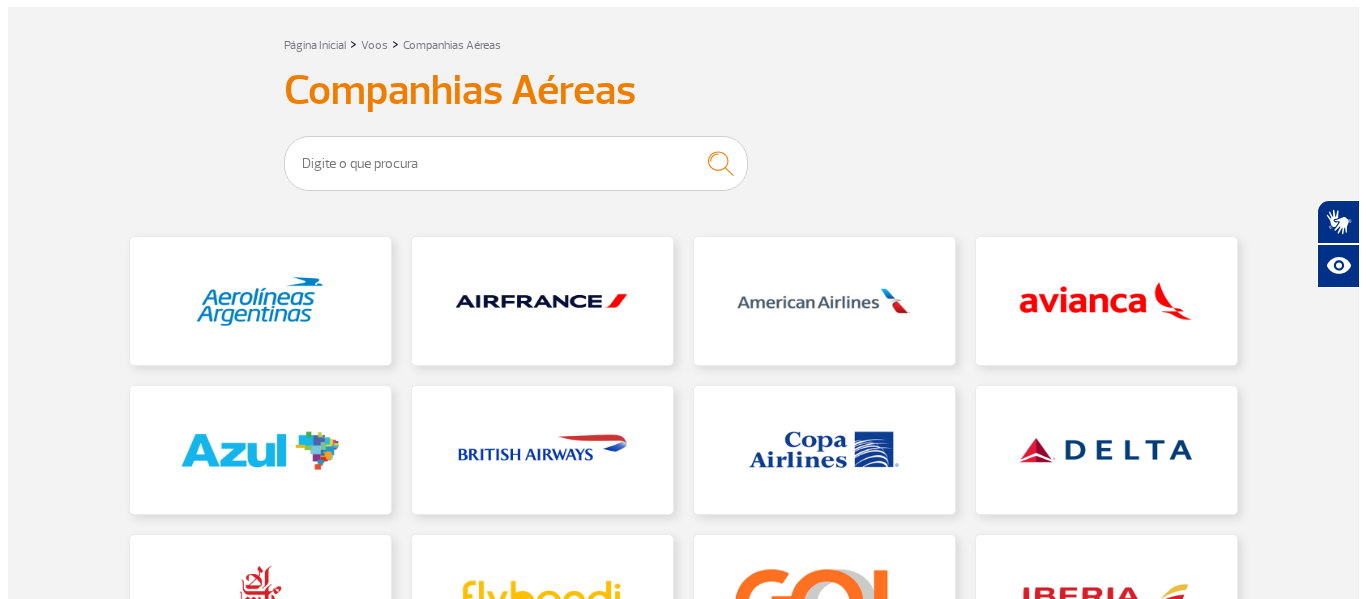 scroll, scrollTop: 0, scrollLeft: 0, axis: both 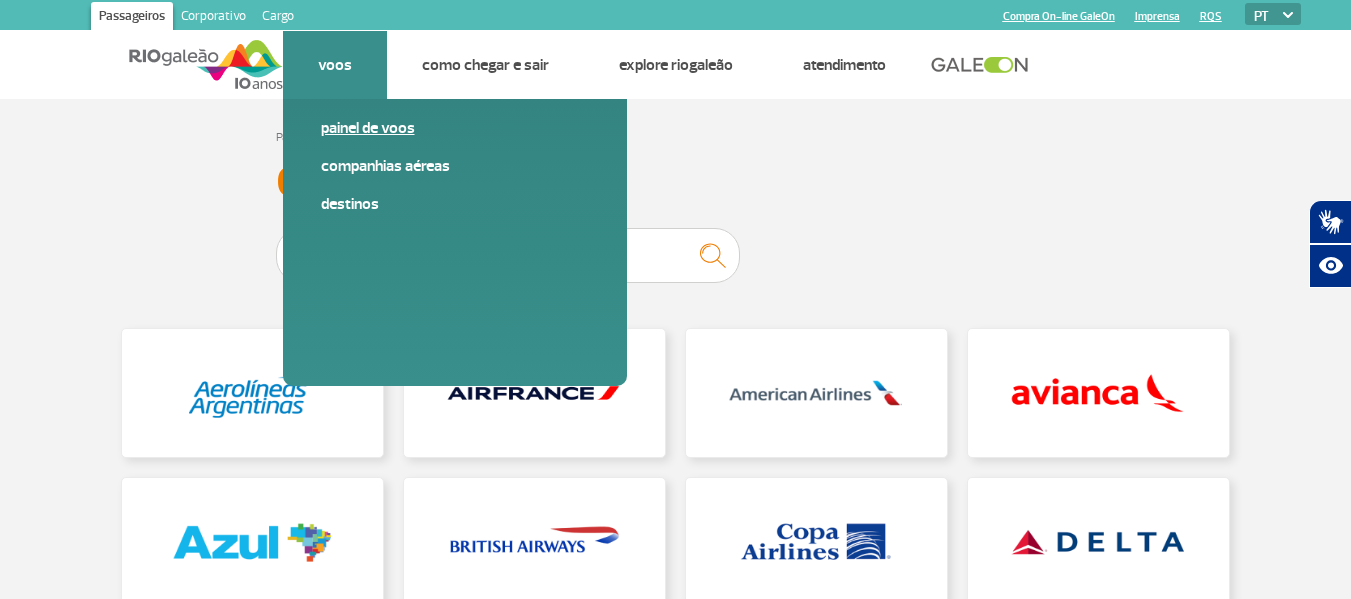click on "Painel de voos" at bounding box center [455, 128] 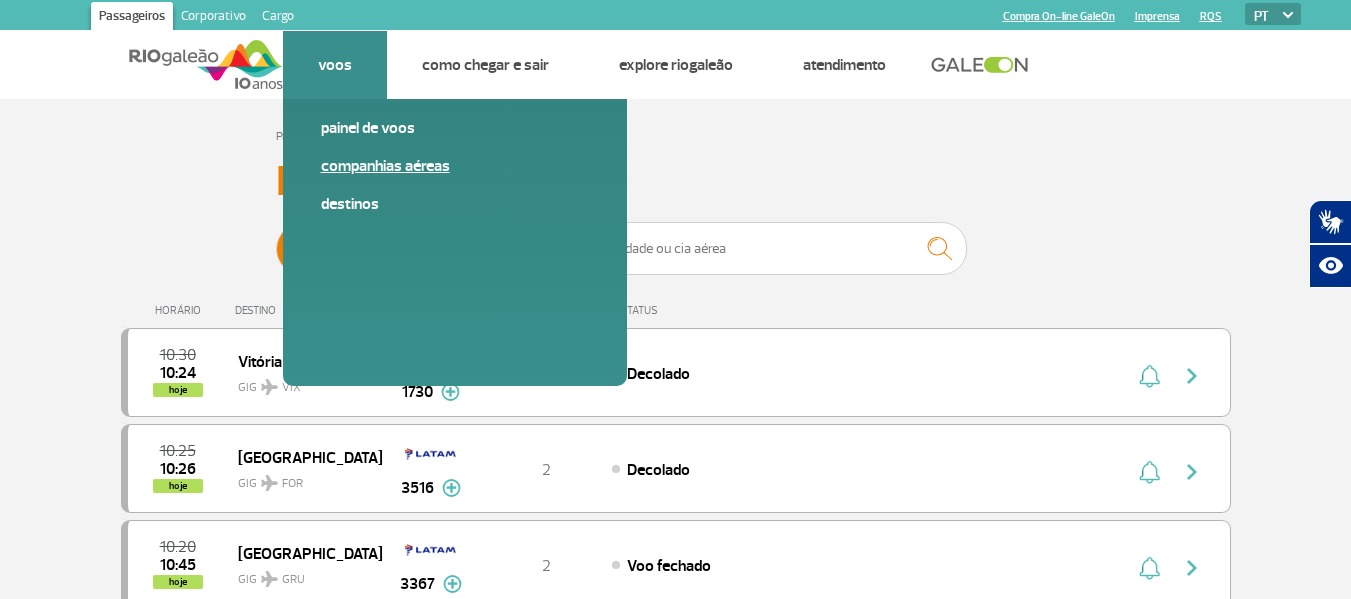 click on "Companhias Aéreas" at bounding box center (455, 166) 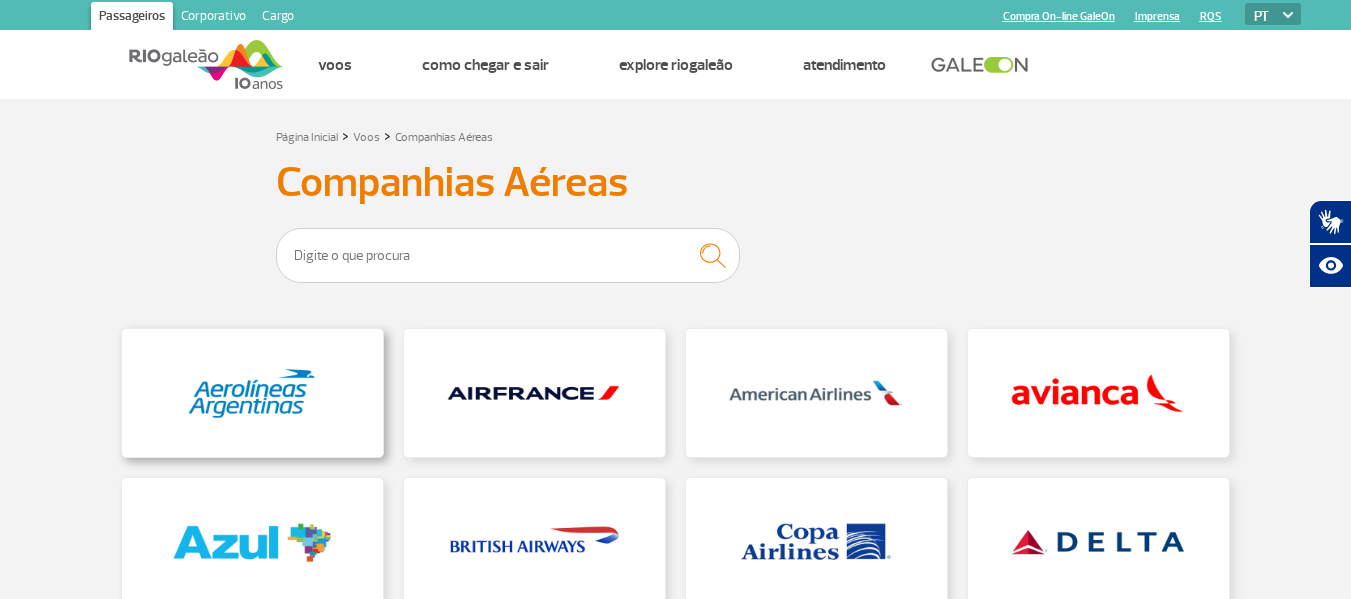 click at bounding box center (252, 393) 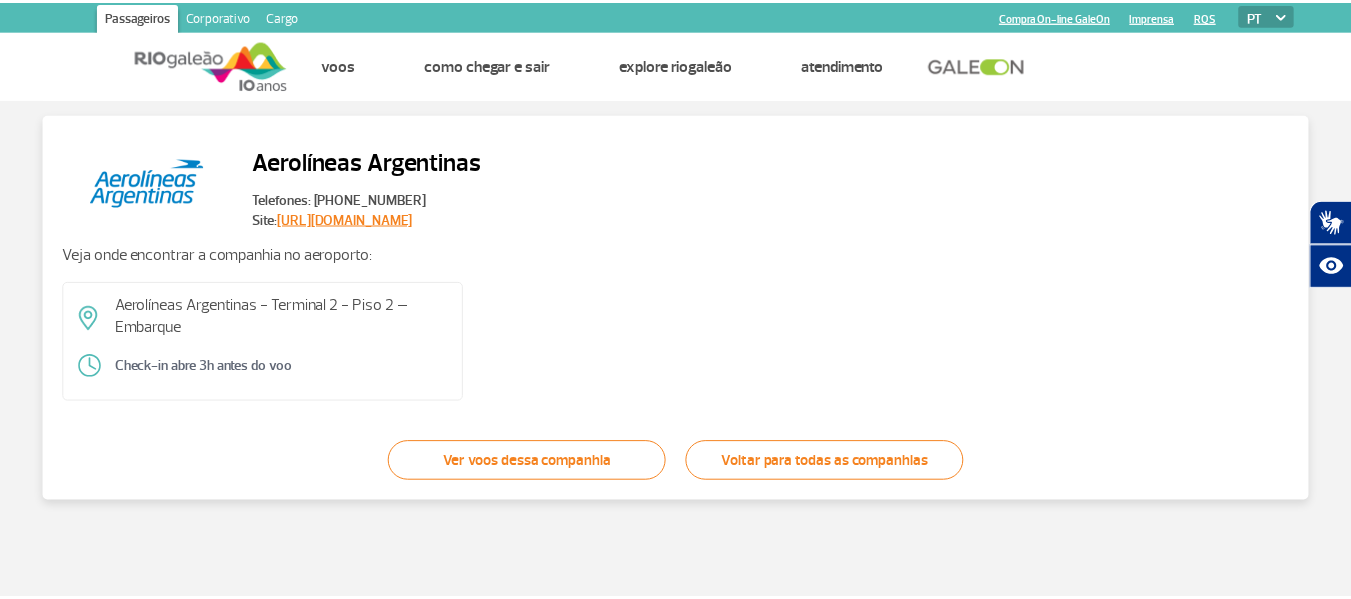 scroll, scrollTop: 0, scrollLeft: 0, axis: both 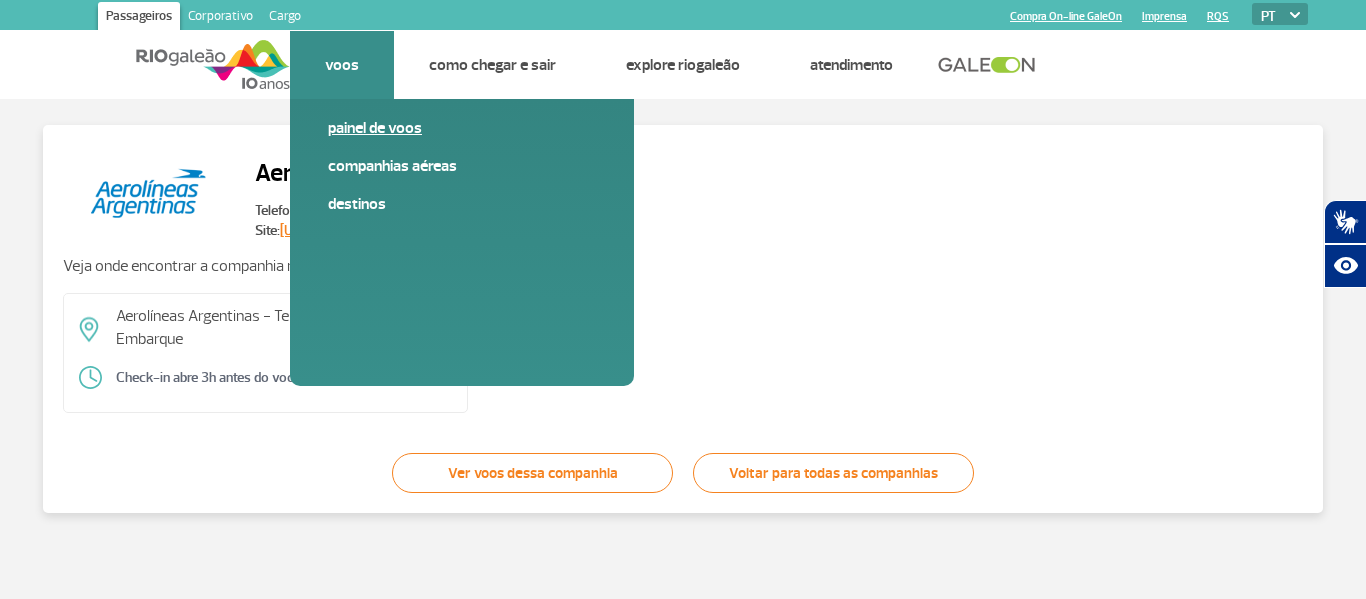 click on "Painel de voos" at bounding box center [462, 128] 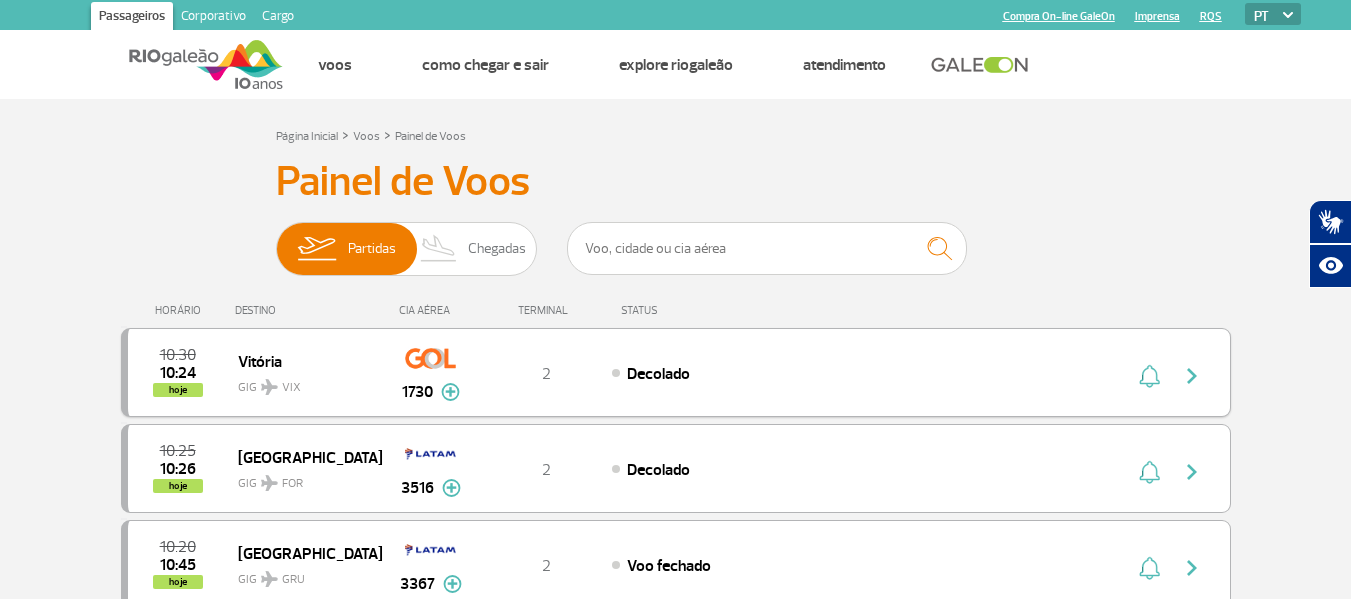 click at bounding box center [430, 358] 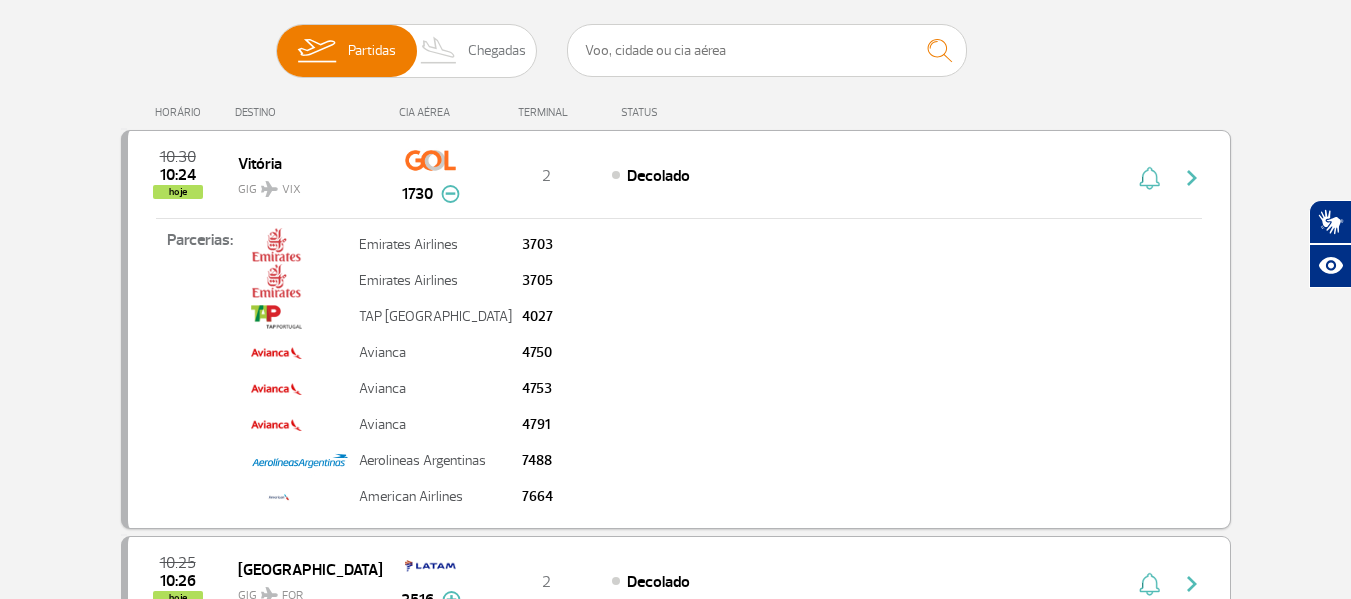 scroll, scrollTop: 200, scrollLeft: 0, axis: vertical 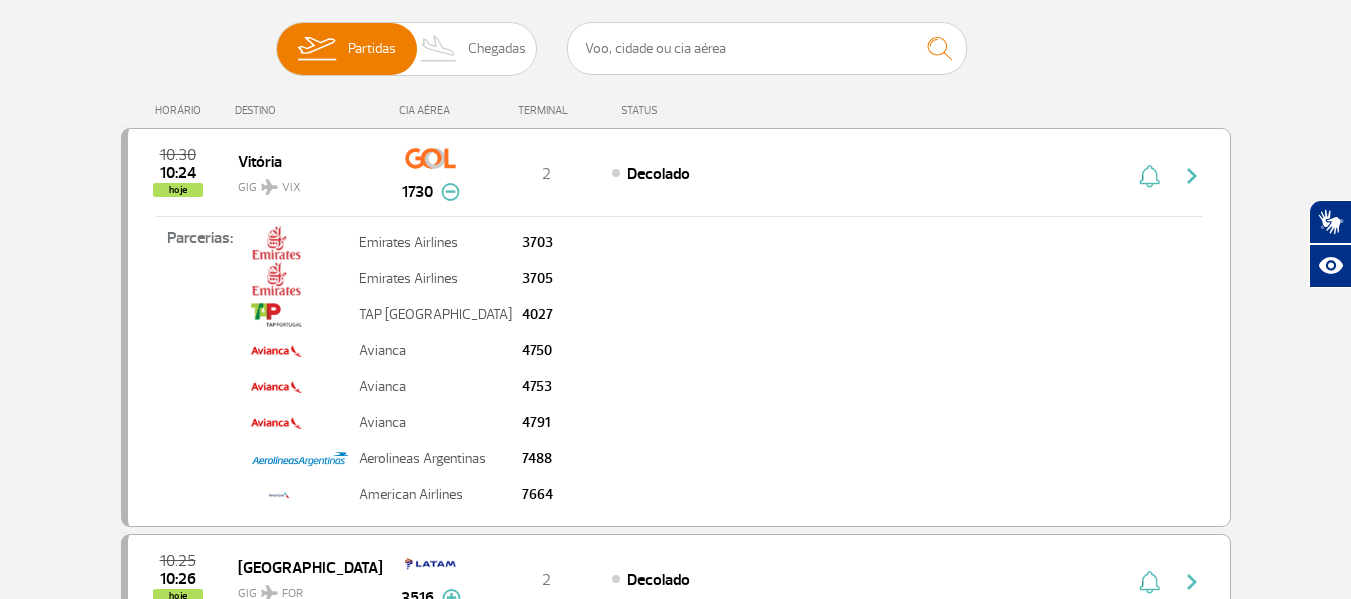 click at bounding box center [450, 192] 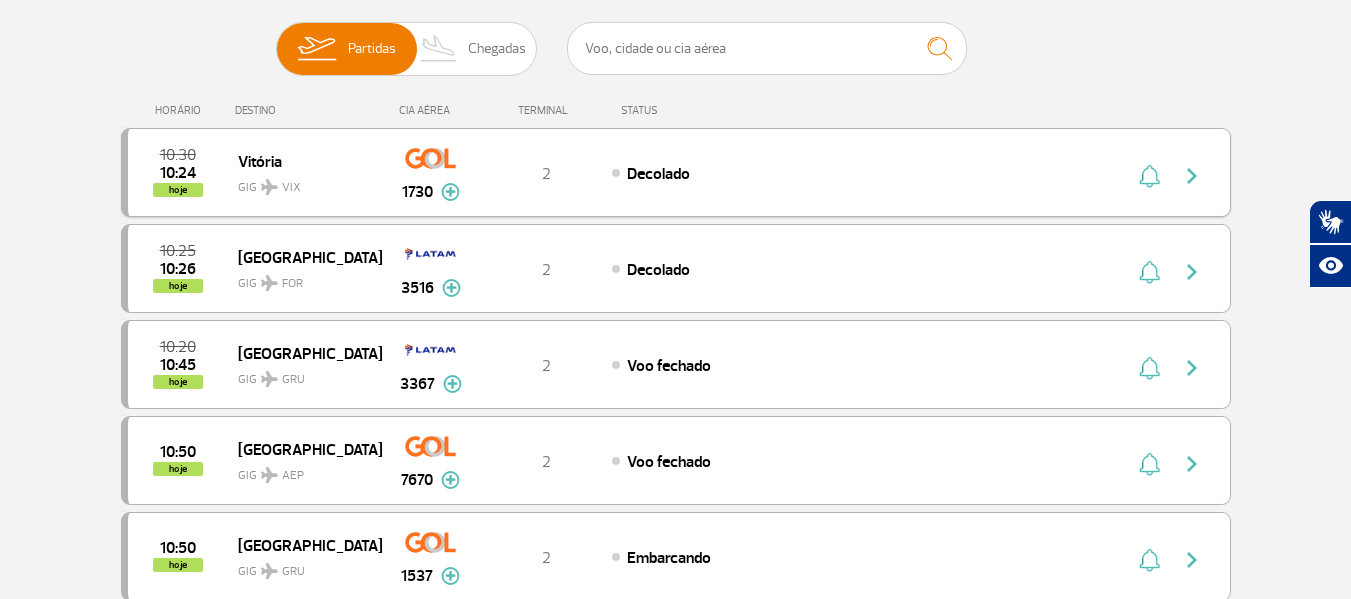 click on "10:24" at bounding box center [178, 173] 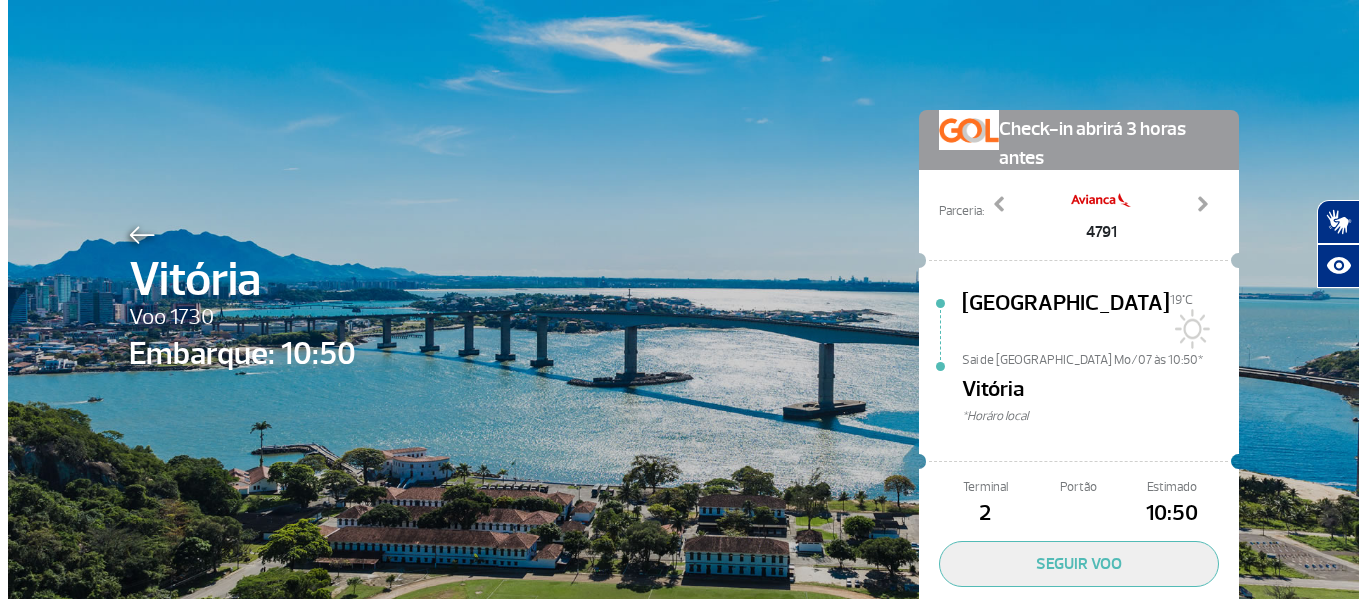 scroll, scrollTop: 0, scrollLeft: 0, axis: both 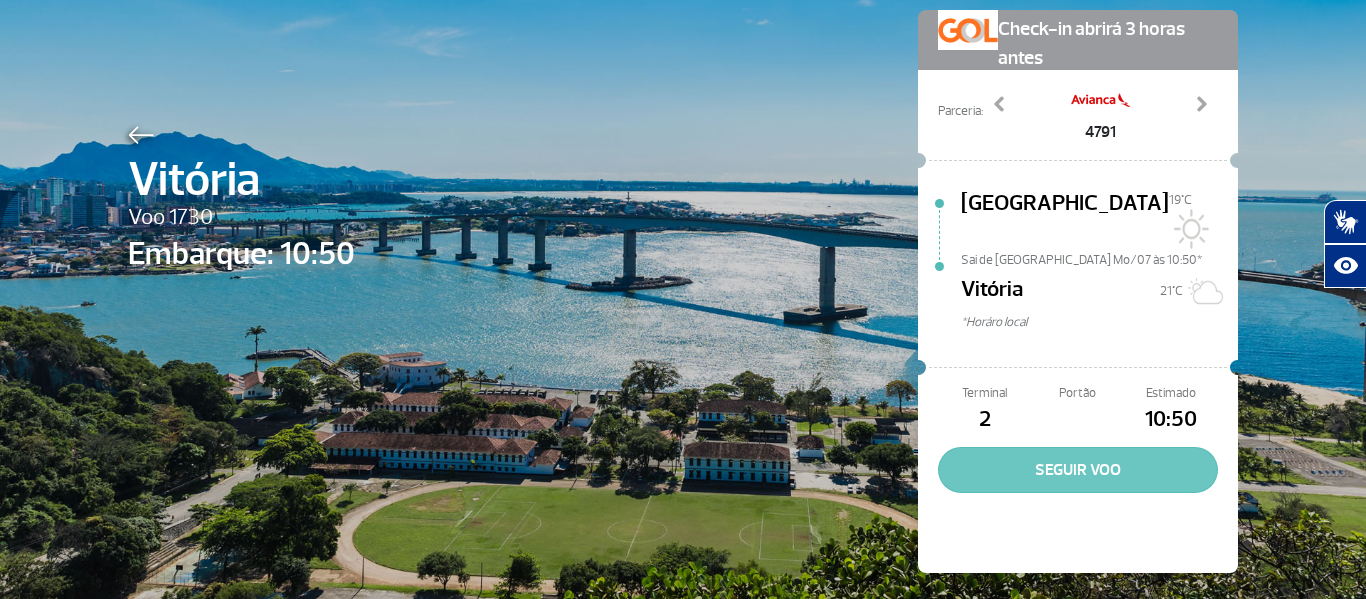 click on "SEGUIR VOO" 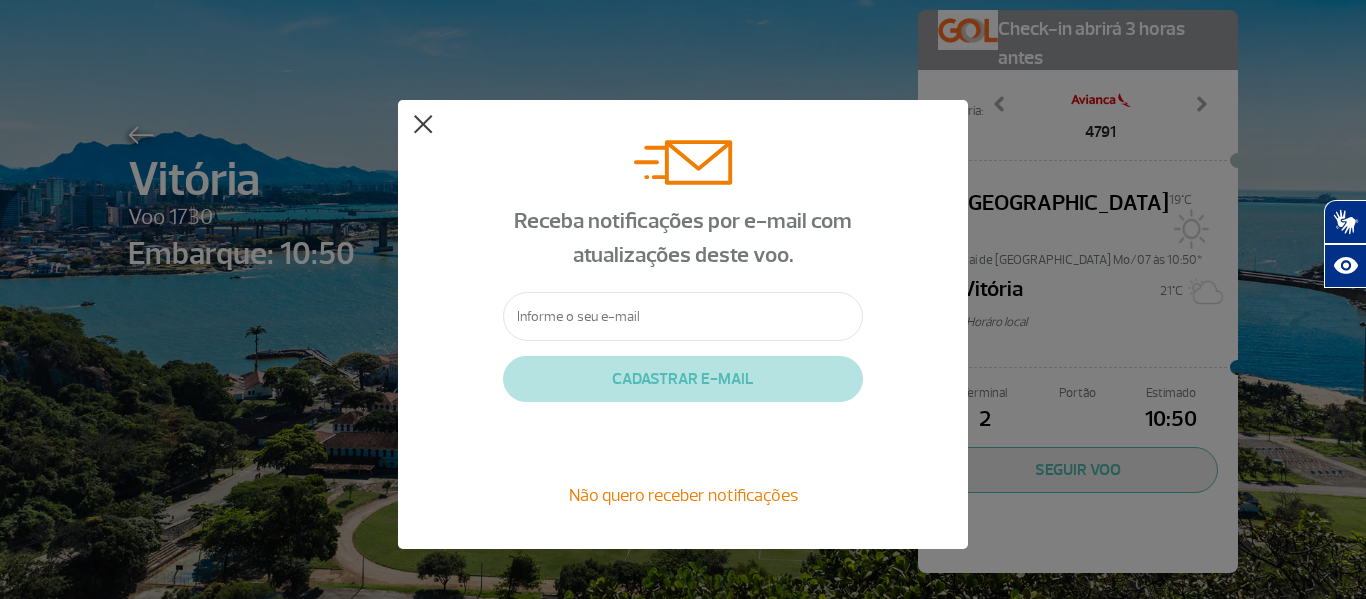 click 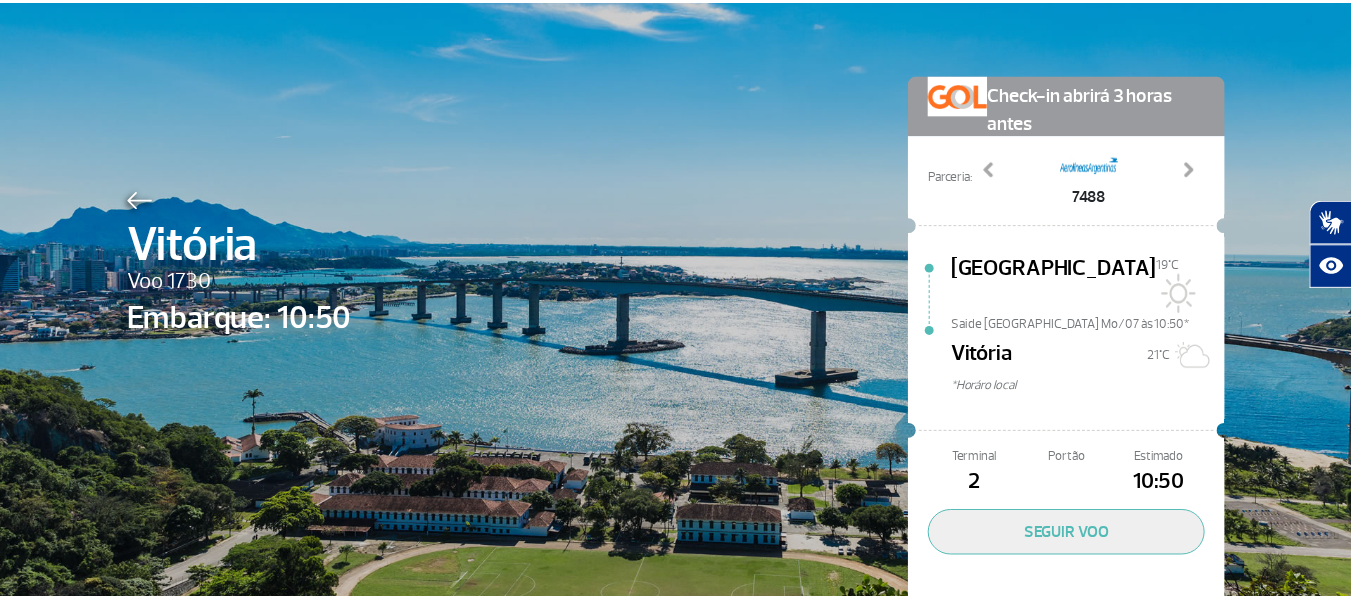 scroll, scrollTop: 0, scrollLeft: 0, axis: both 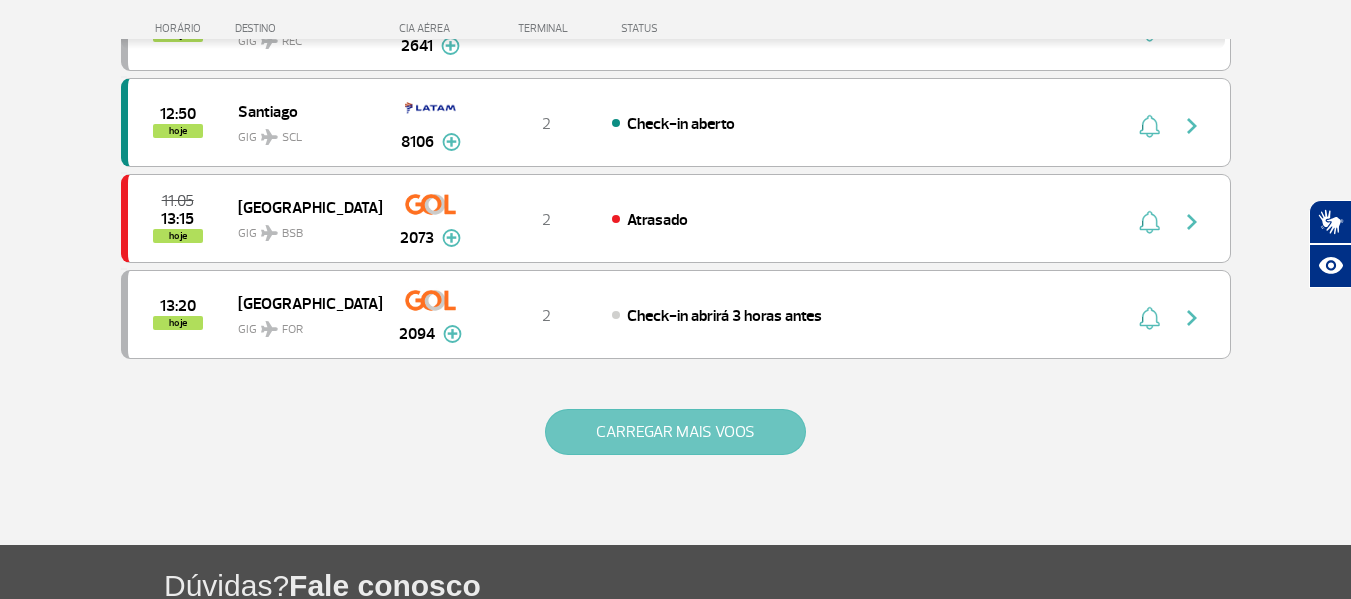 click on "CARREGAR MAIS VOOS" at bounding box center (675, 432) 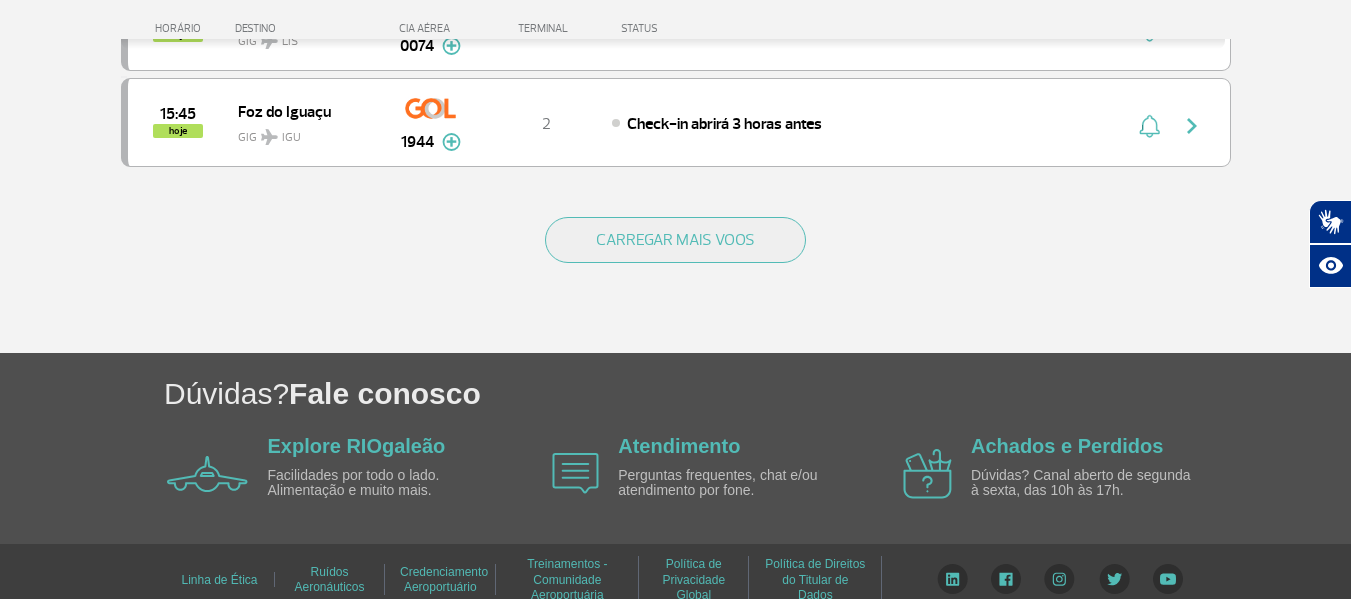 scroll, scrollTop: 4000, scrollLeft: 0, axis: vertical 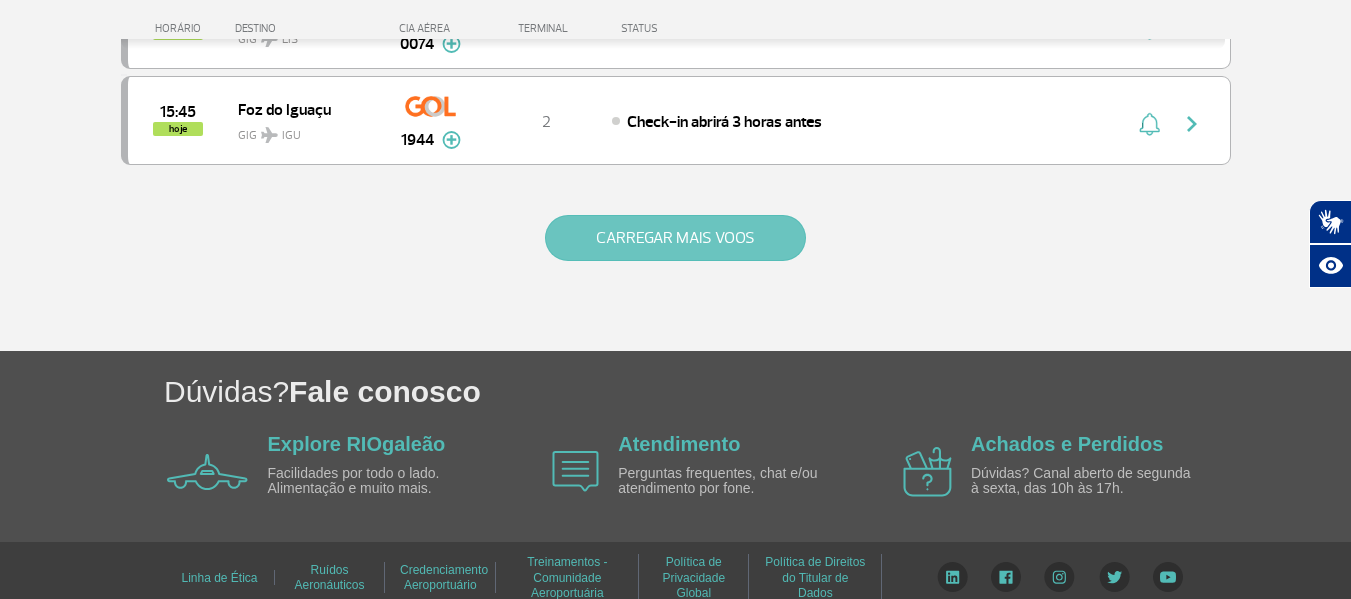 click on "CARREGAR MAIS VOOS" at bounding box center (675, 238) 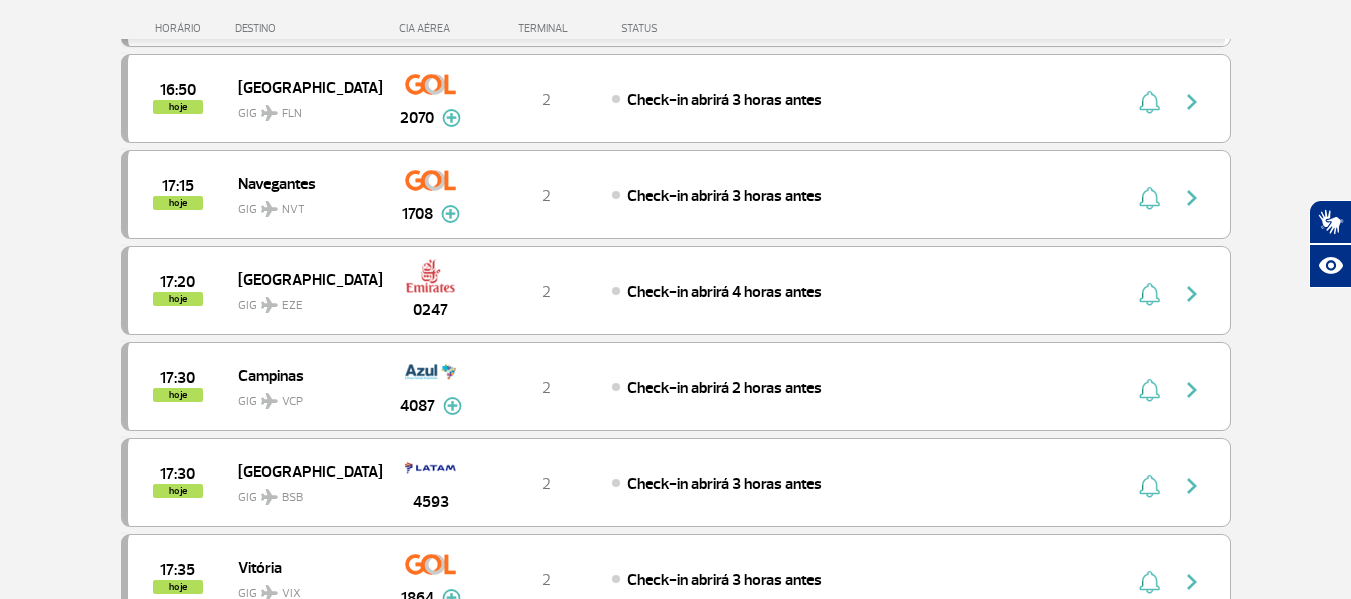 scroll, scrollTop: 4600, scrollLeft: 0, axis: vertical 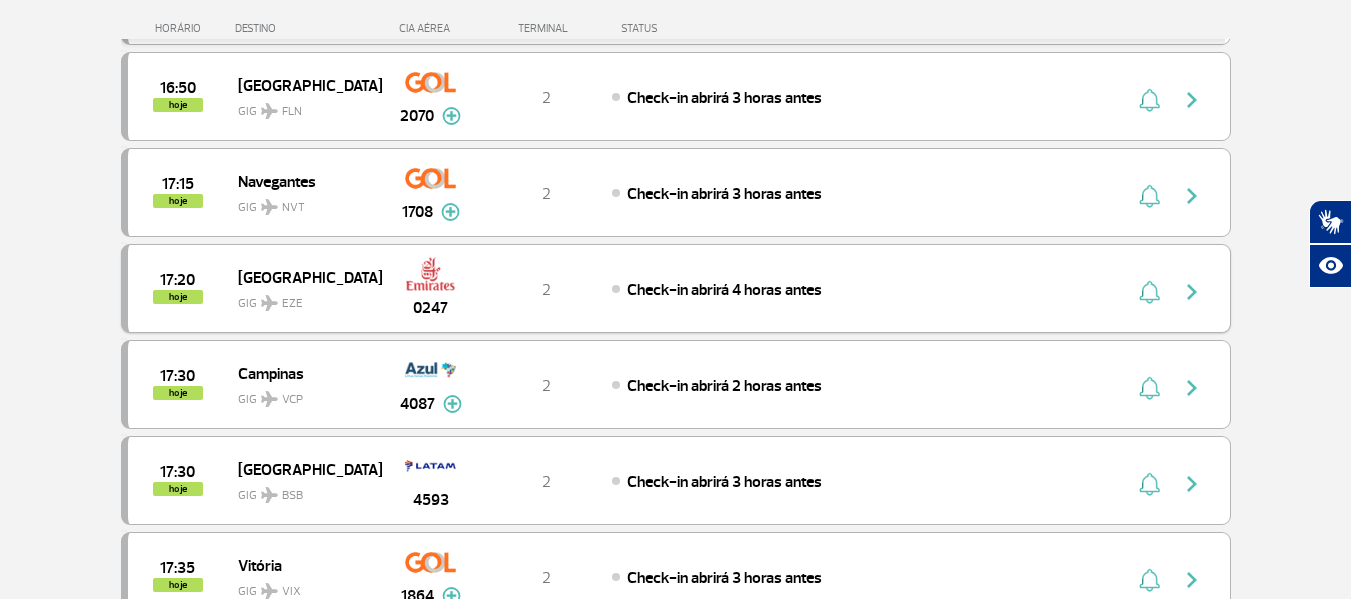 click on "[GEOGRAPHIC_DATA]" at bounding box center [302, 277] 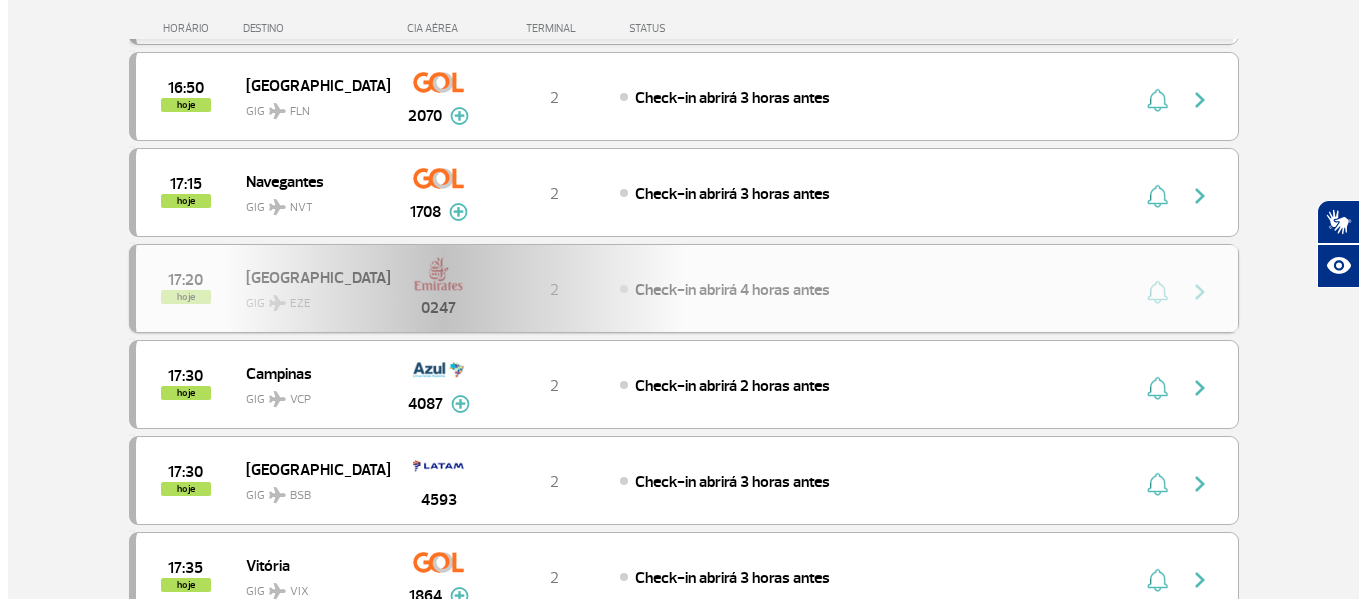 scroll, scrollTop: 0, scrollLeft: 0, axis: both 